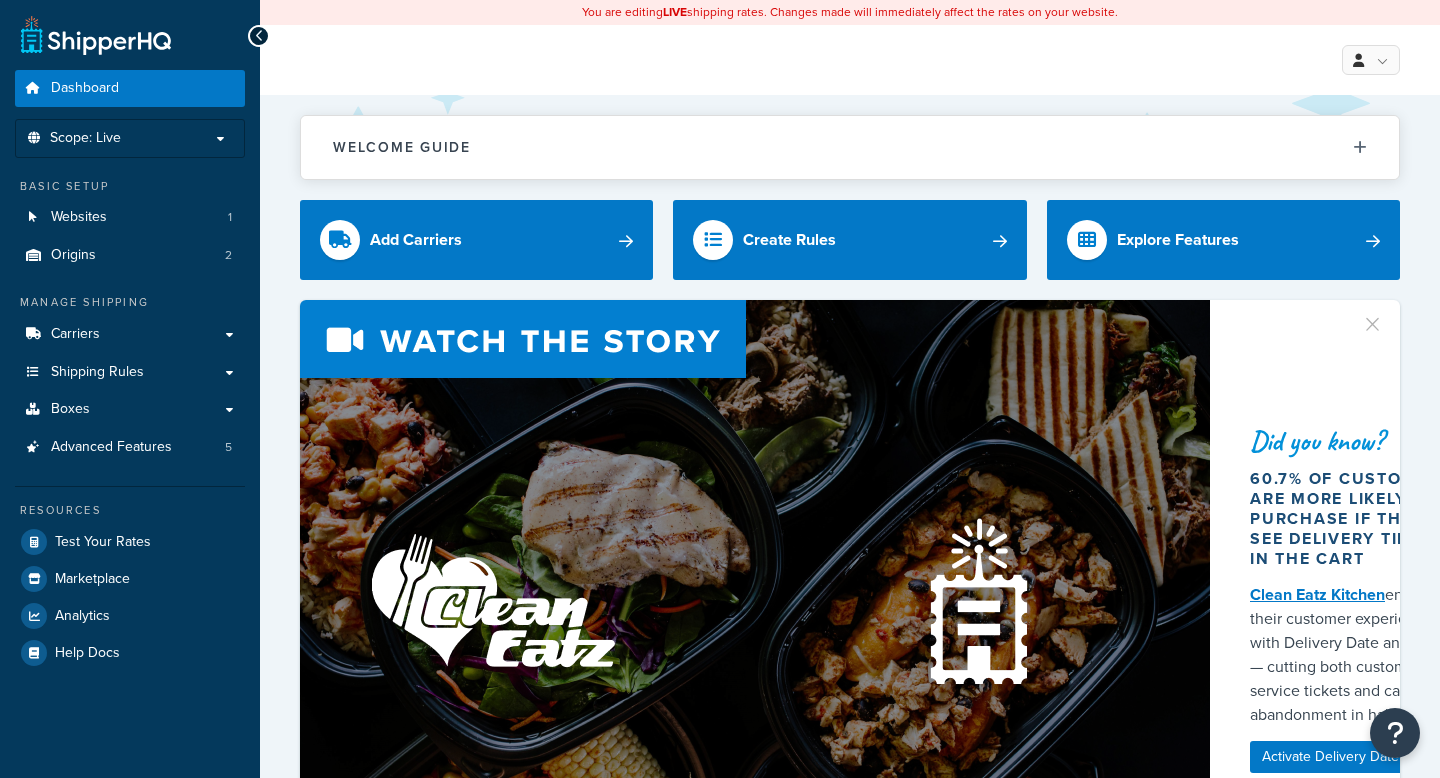 scroll, scrollTop: 0, scrollLeft: 0, axis: both 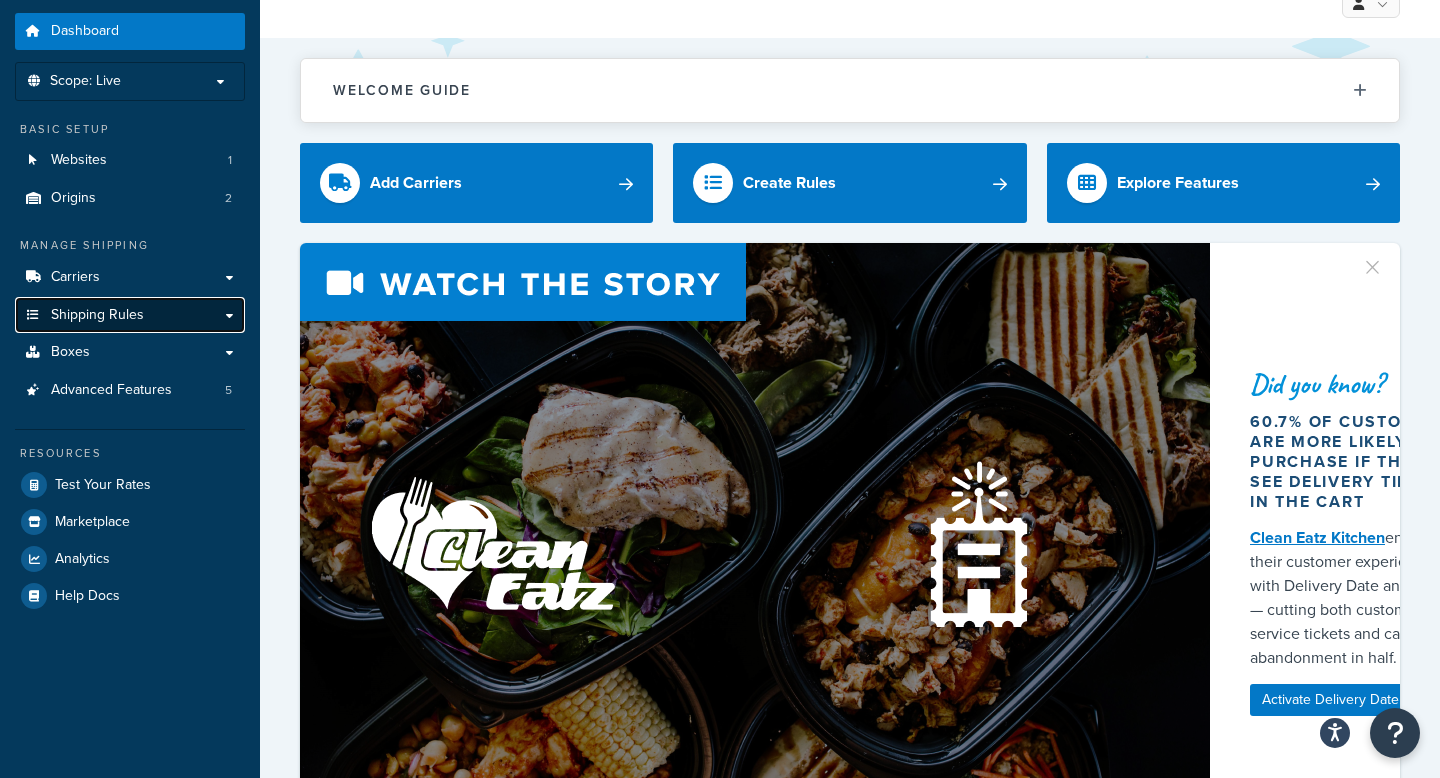 click on "Shipping Rules" at bounding box center (130, 315) 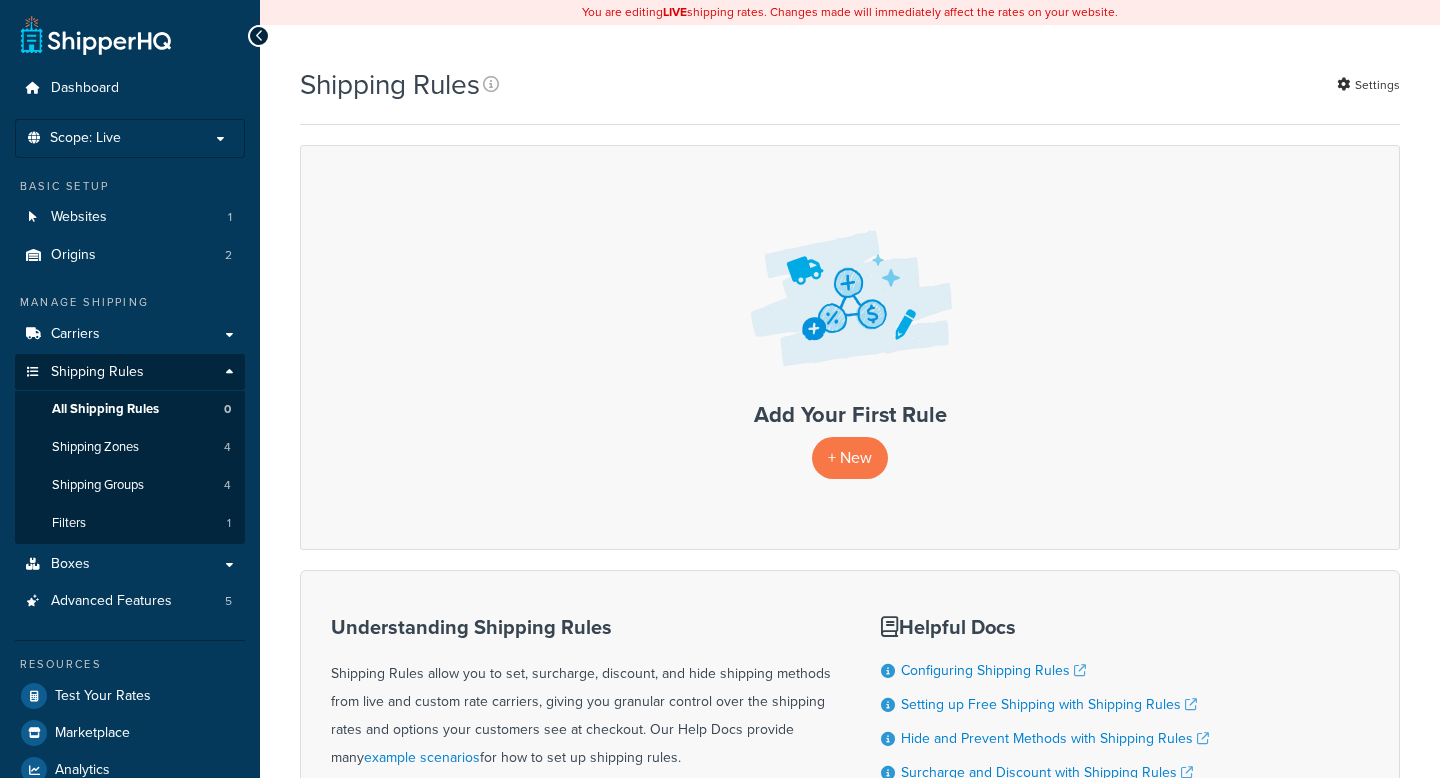 scroll, scrollTop: 0, scrollLeft: 0, axis: both 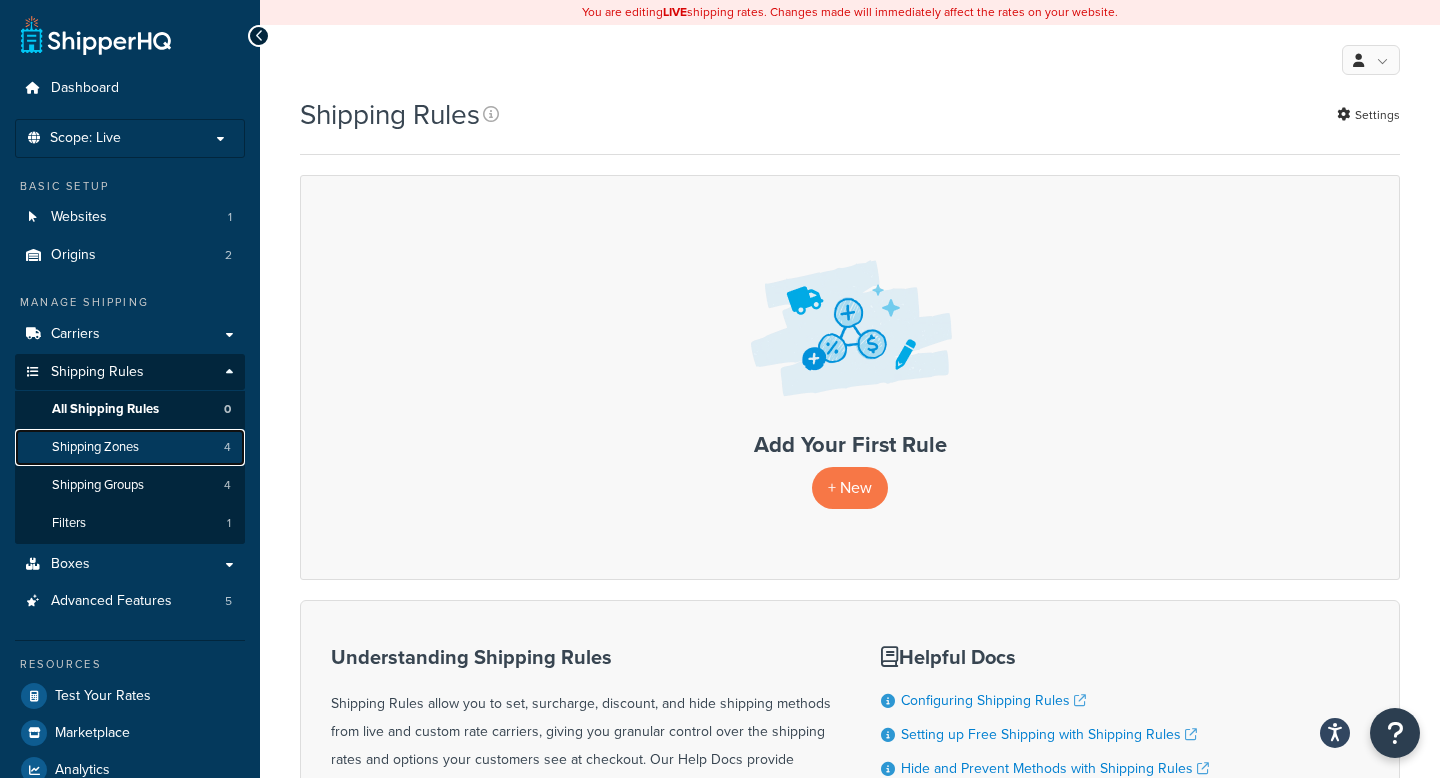 click on "Shipping Zones
4" at bounding box center (130, 447) 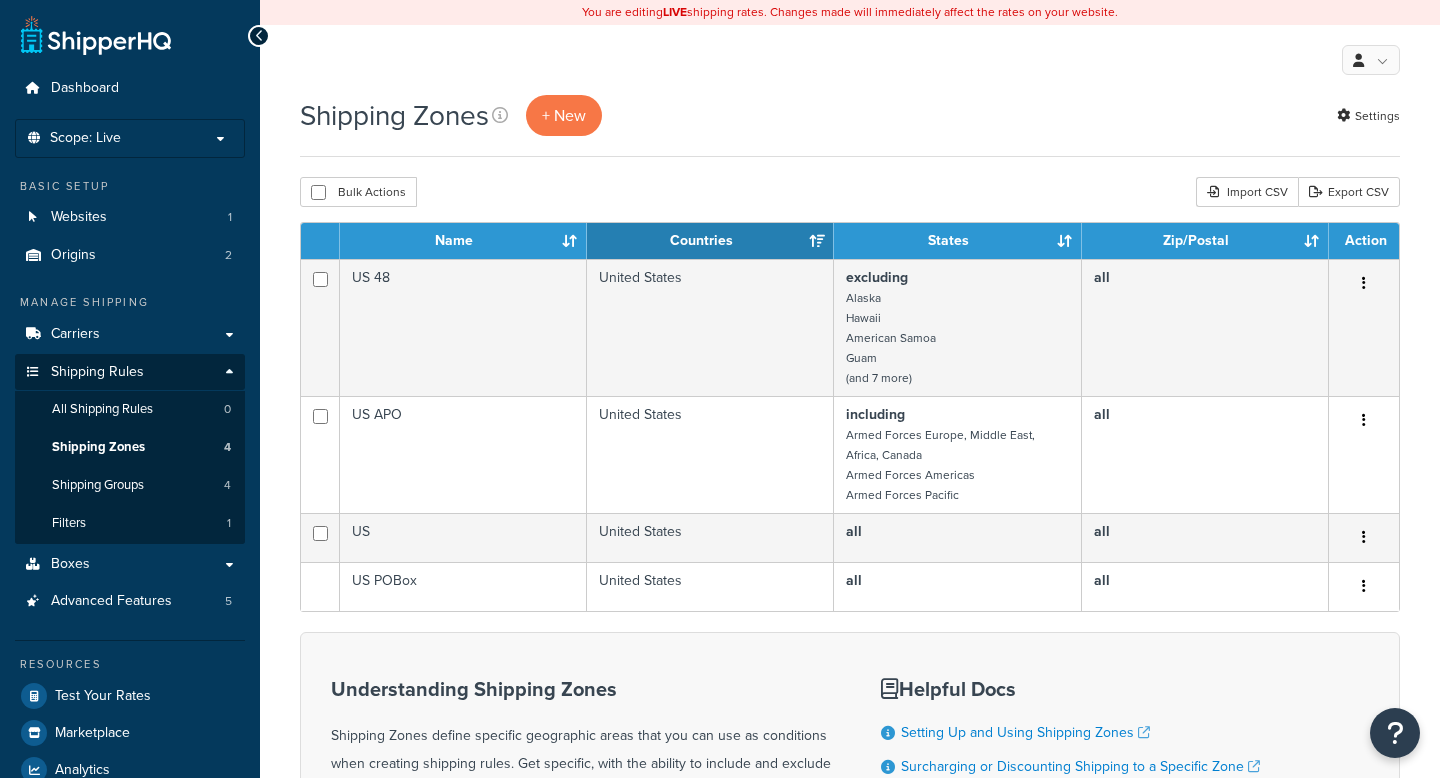 scroll, scrollTop: 0, scrollLeft: 0, axis: both 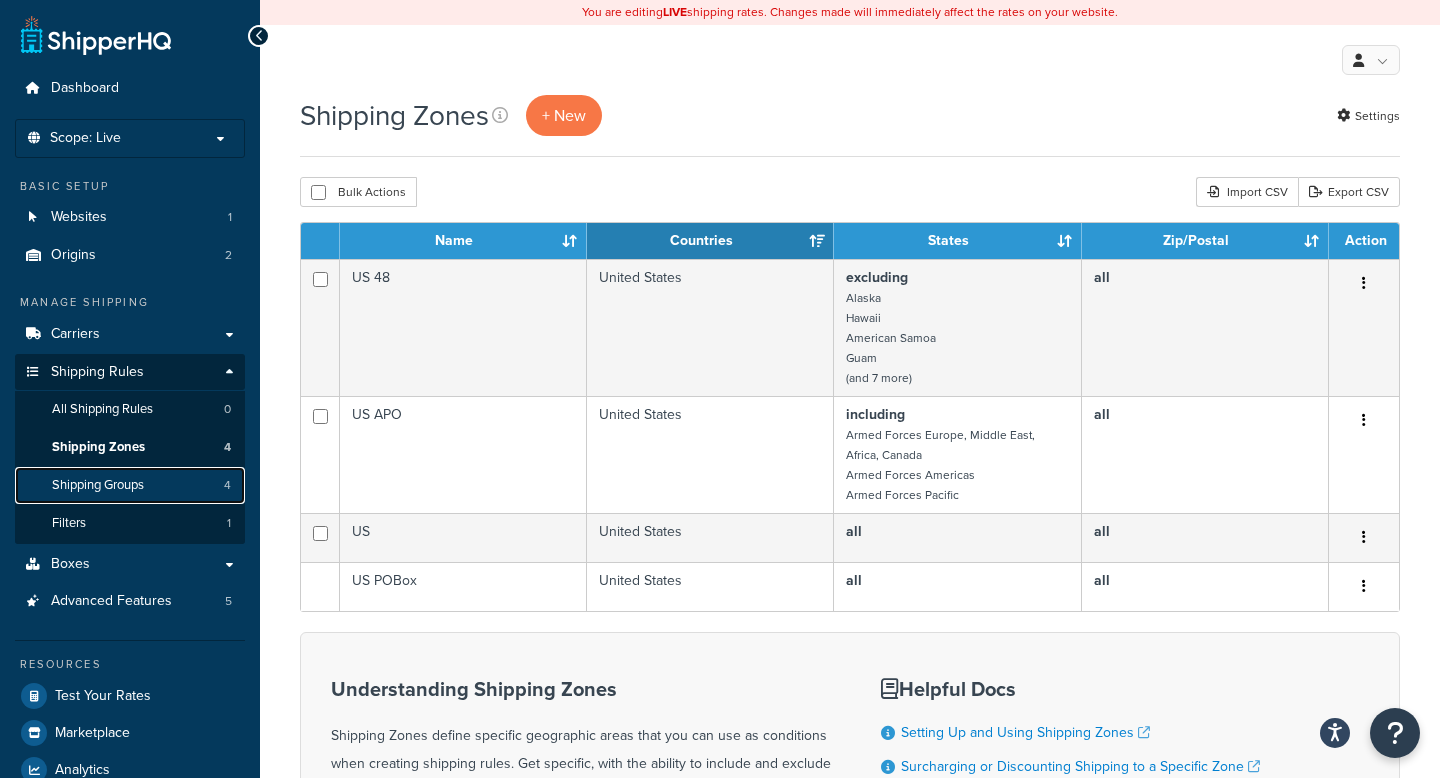 click on "Shipping Groups" at bounding box center [98, 485] 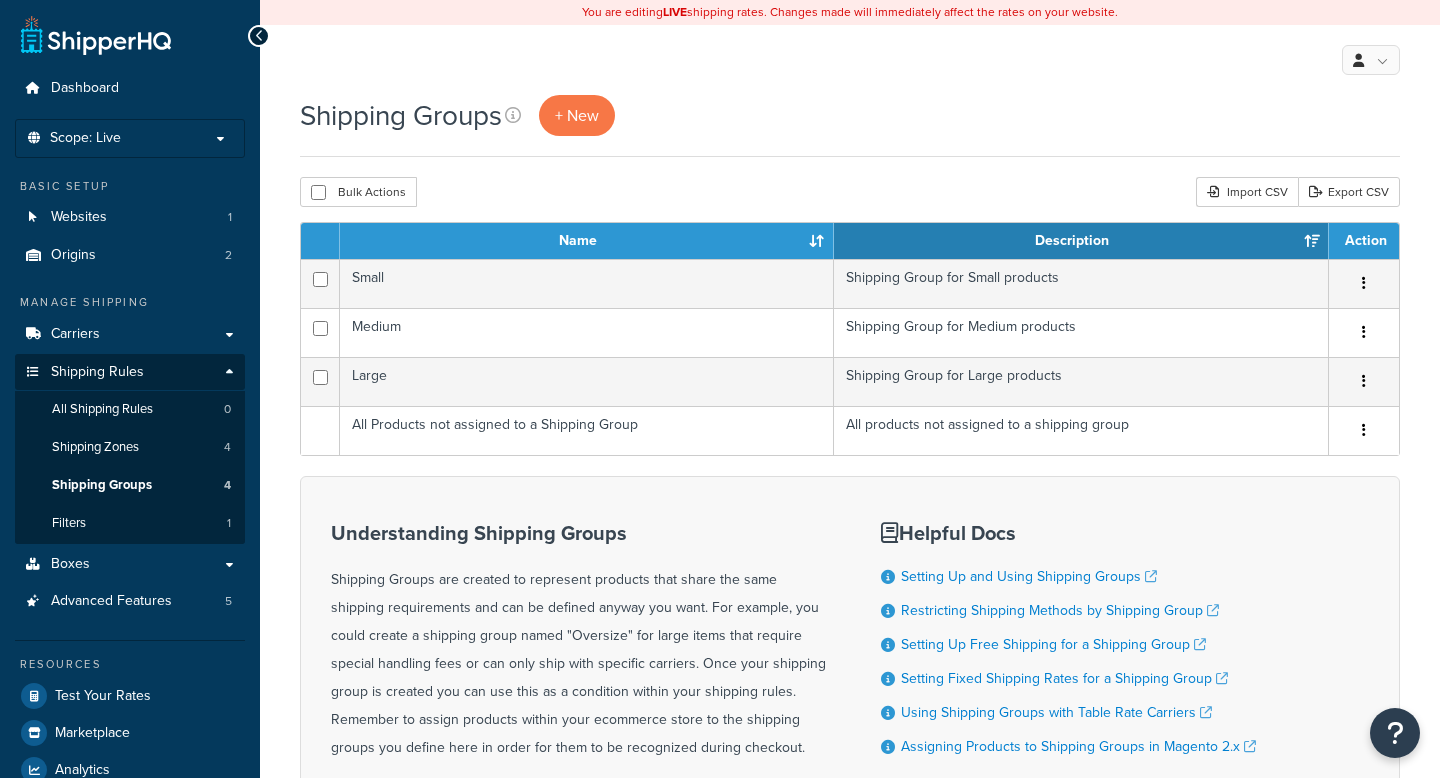 scroll, scrollTop: 0, scrollLeft: 0, axis: both 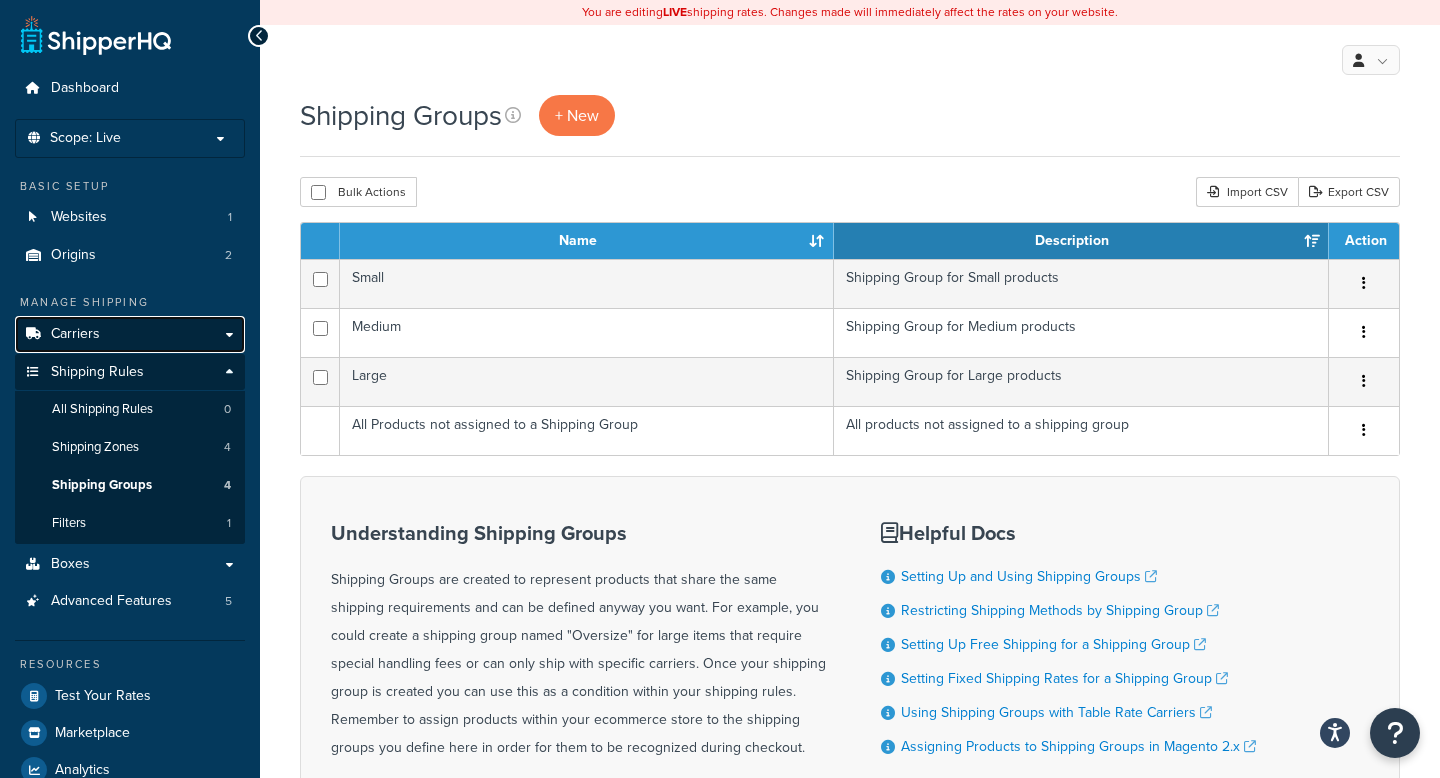 click on "Carriers" at bounding box center [130, 334] 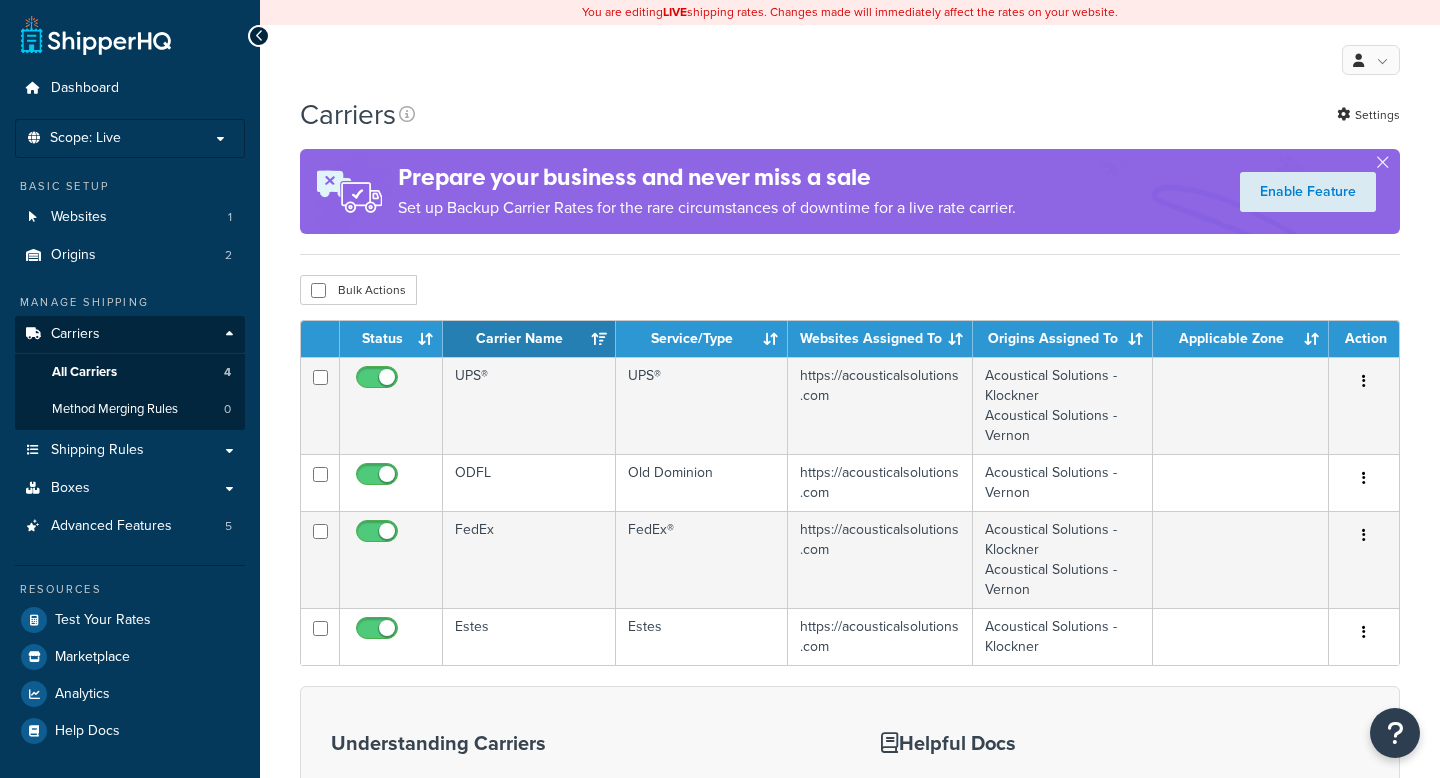 scroll, scrollTop: 0, scrollLeft: 0, axis: both 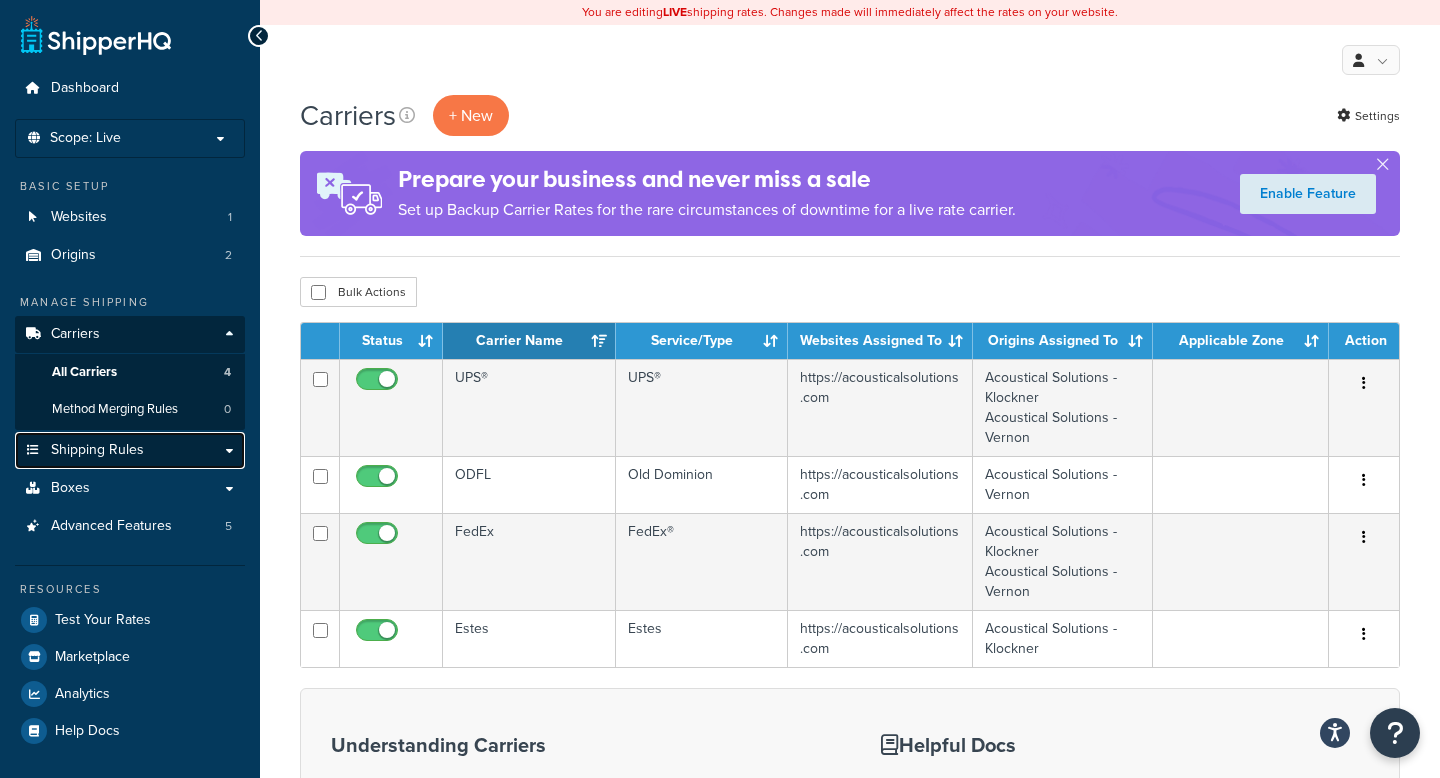 click on "Shipping Rules" at bounding box center [130, 450] 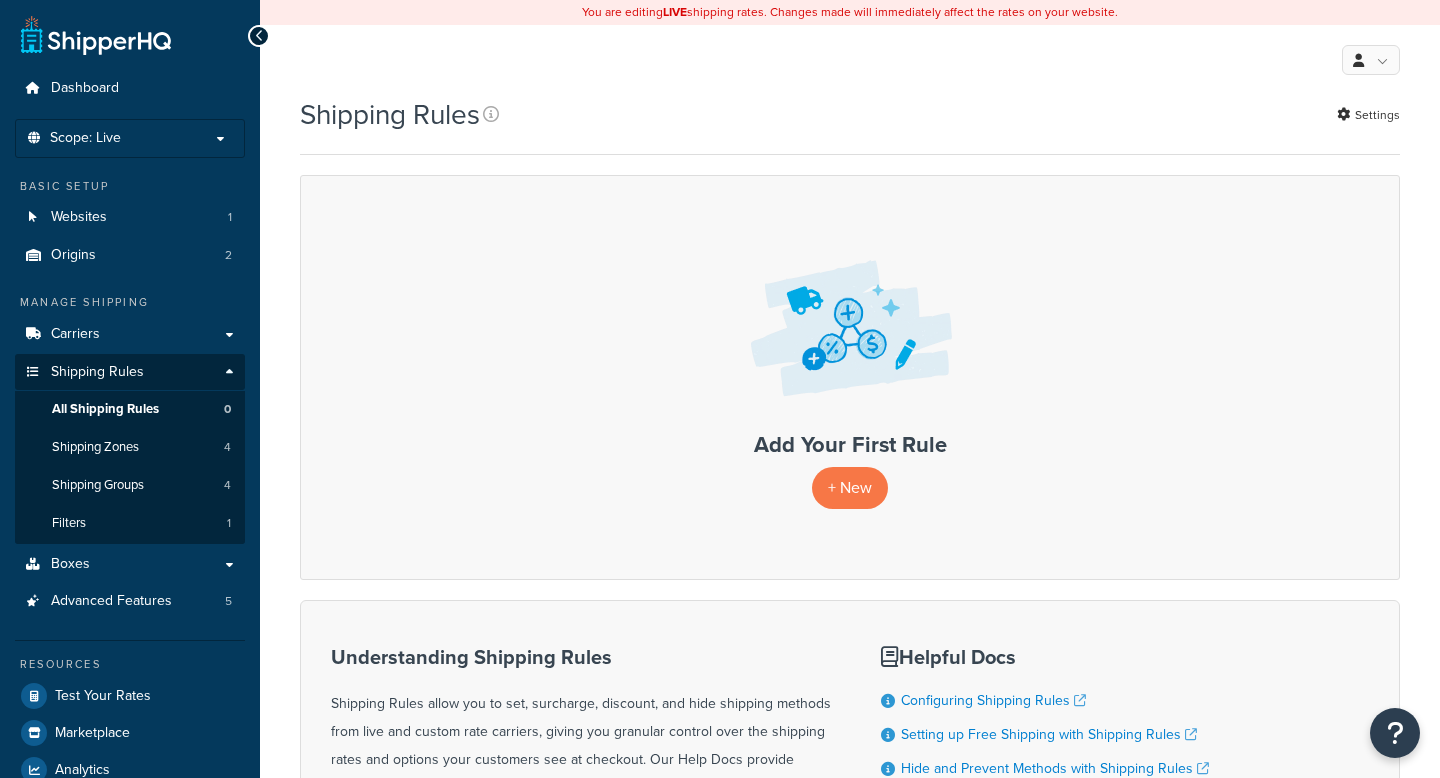 scroll, scrollTop: 0, scrollLeft: 0, axis: both 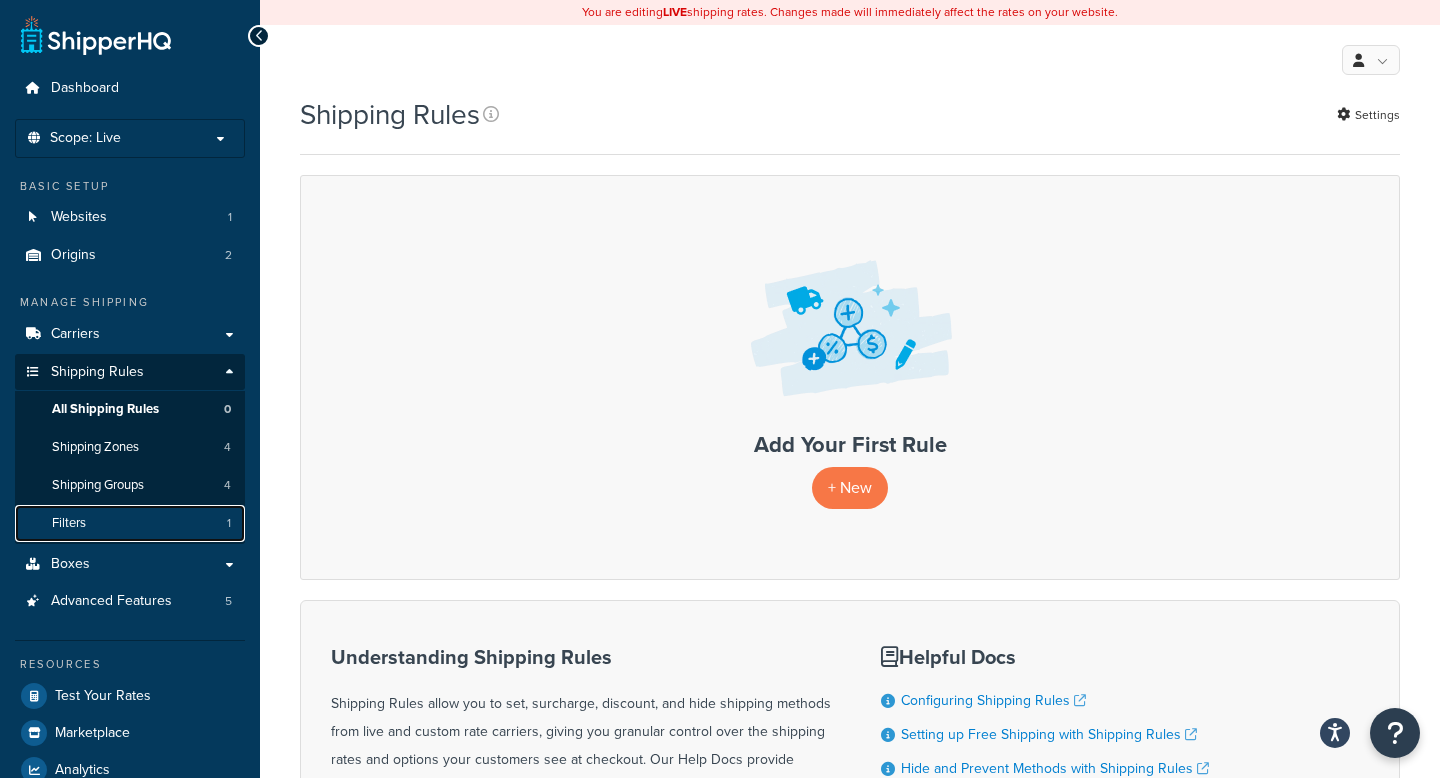 click on "Filters
1" at bounding box center (130, 523) 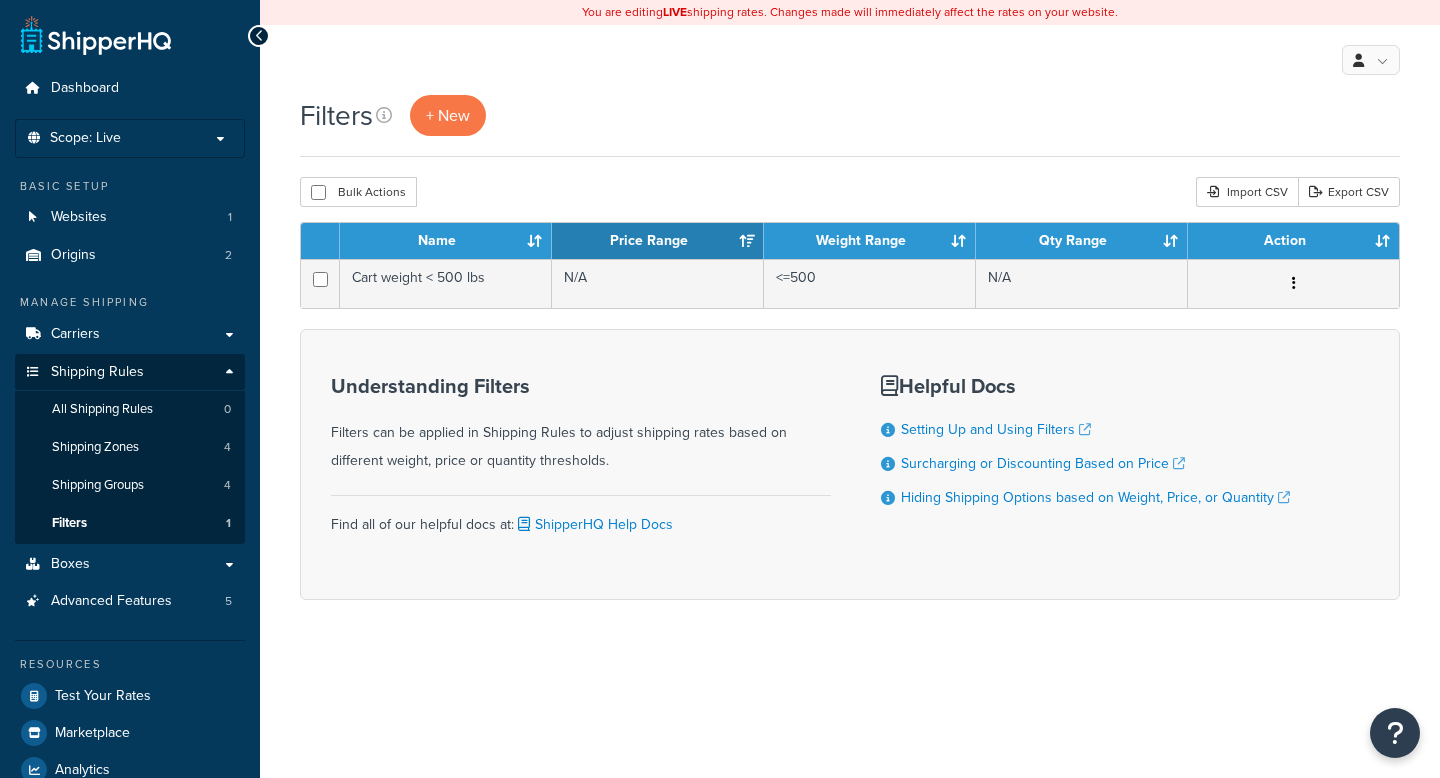 scroll, scrollTop: 0, scrollLeft: 0, axis: both 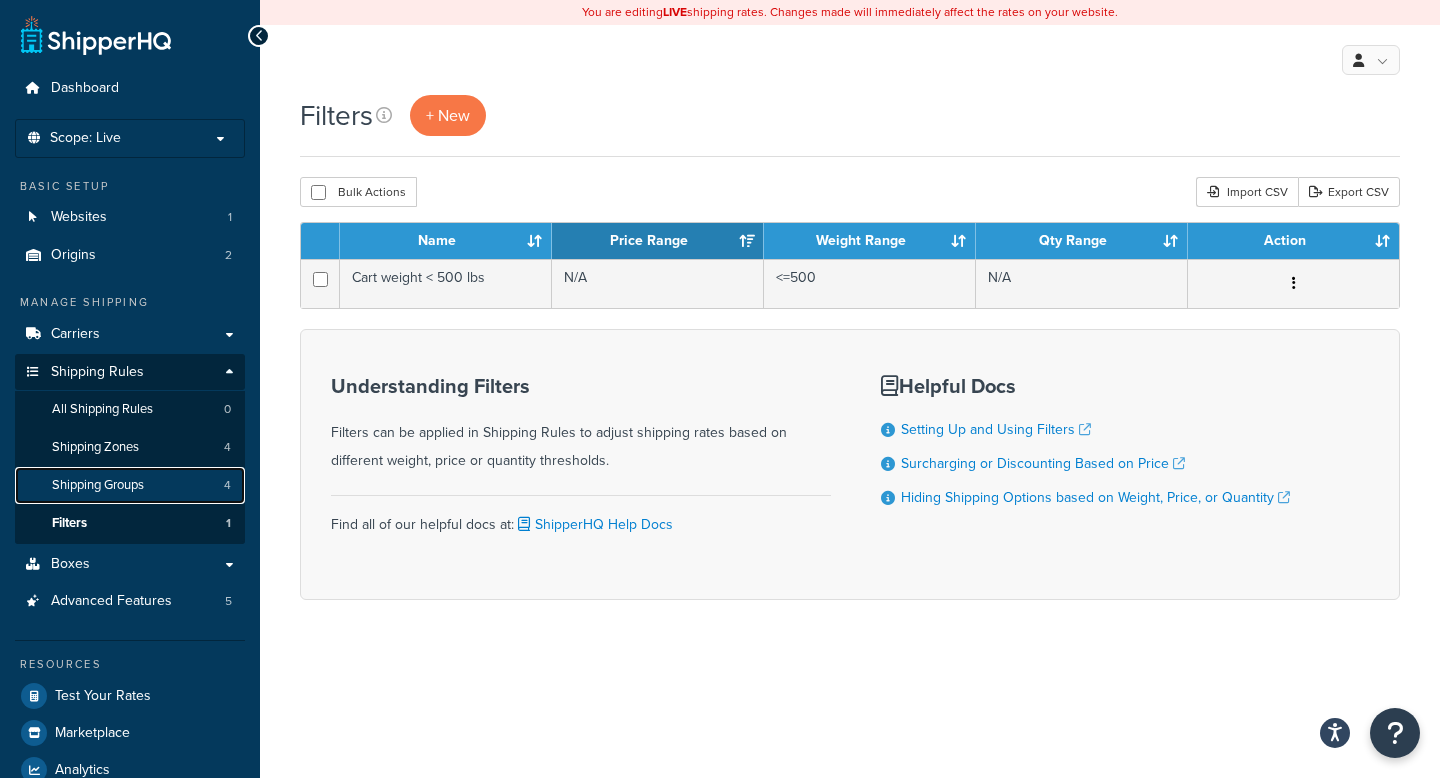 click on "Shipping Groups" at bounding box center [98, 485] 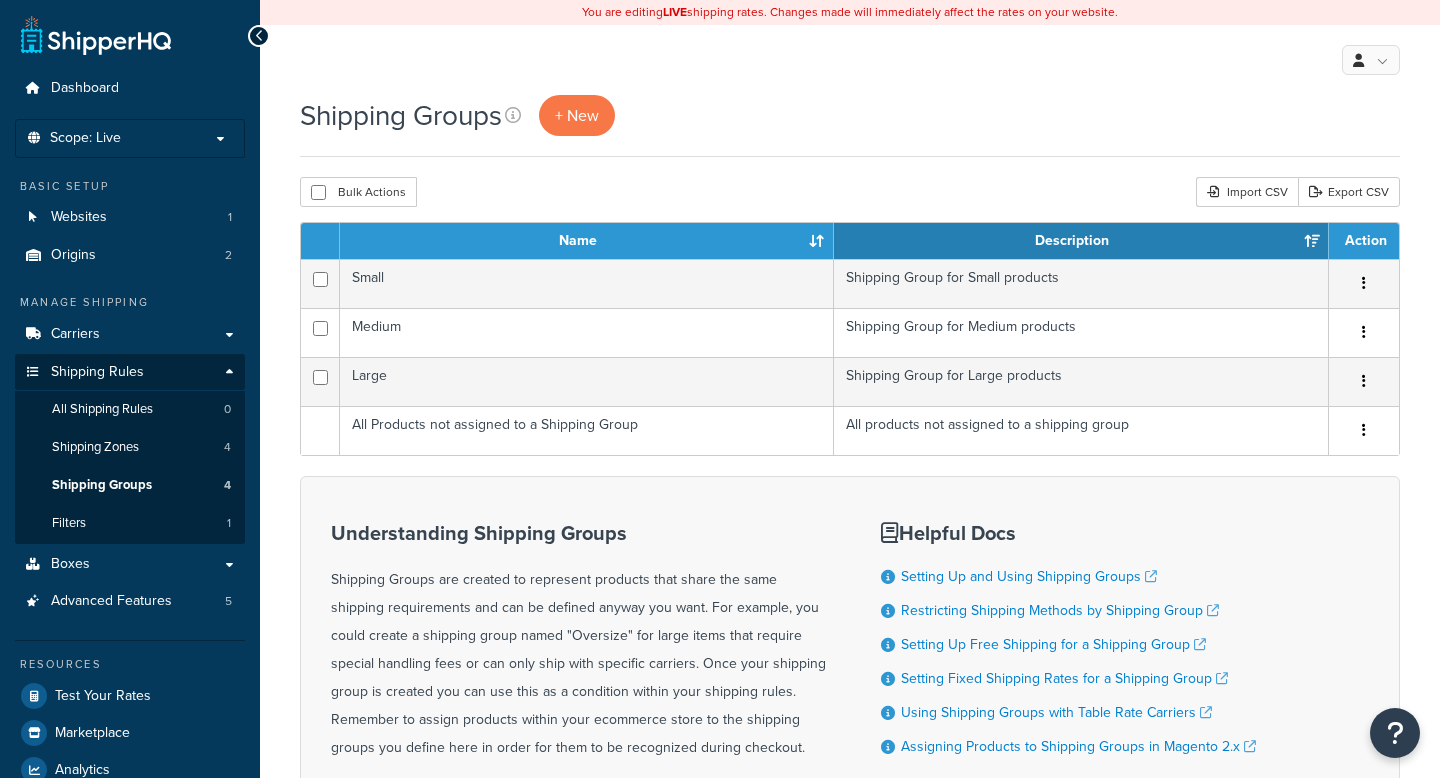 scroll, scrollTop: 0, scrollLeft: 0, axis: both 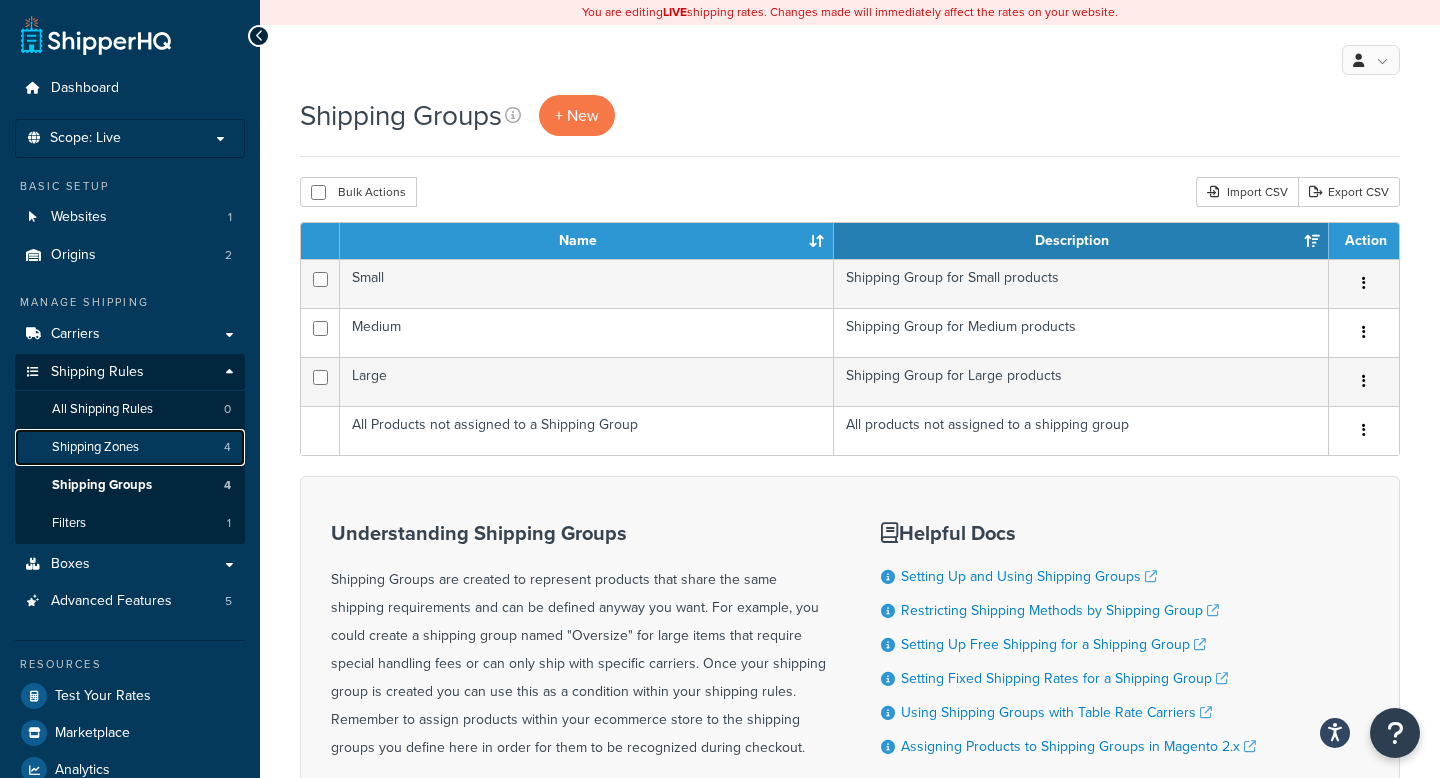click on "Shipping Zones
4" at bounding box center [130, 447] 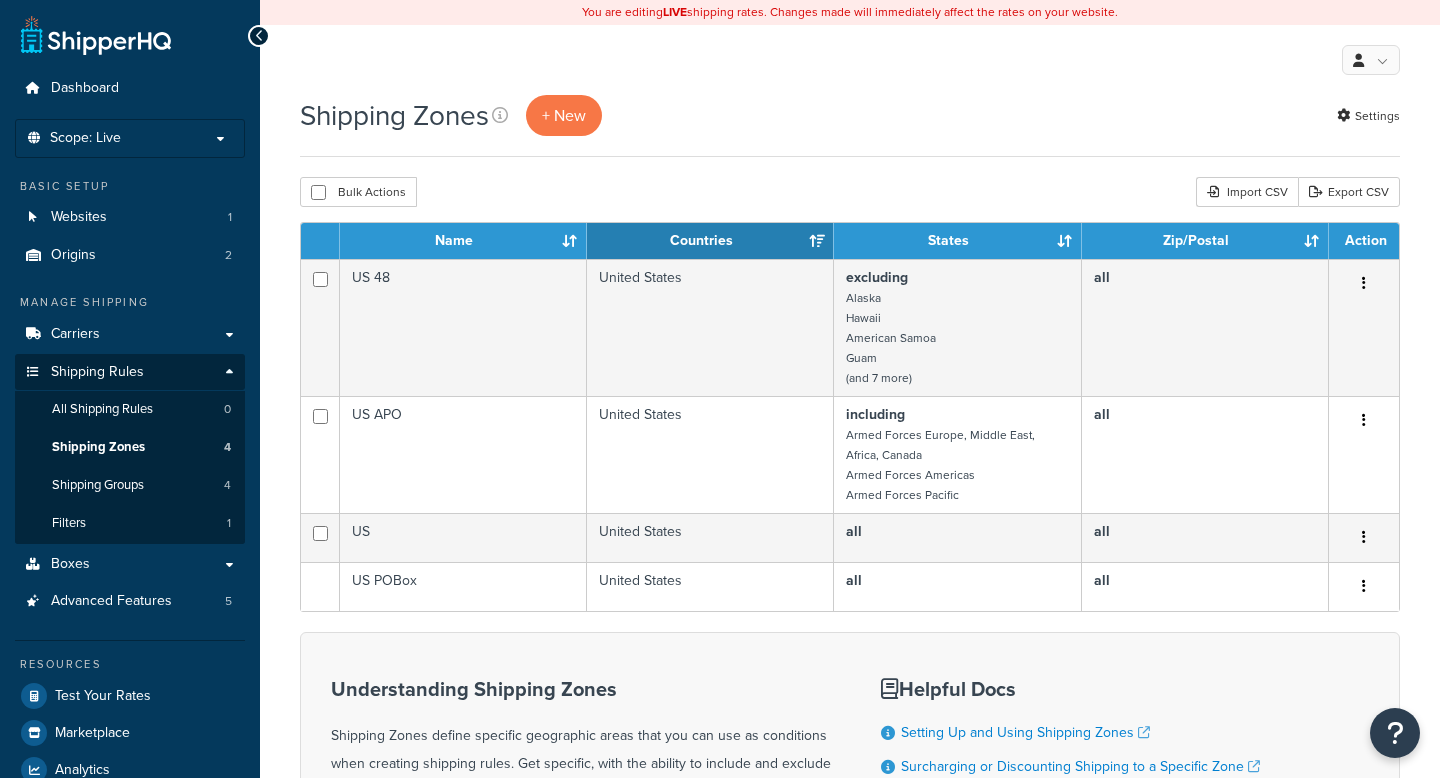 scroll, scrollTop: 0, scrollLeft: 0, axis: both 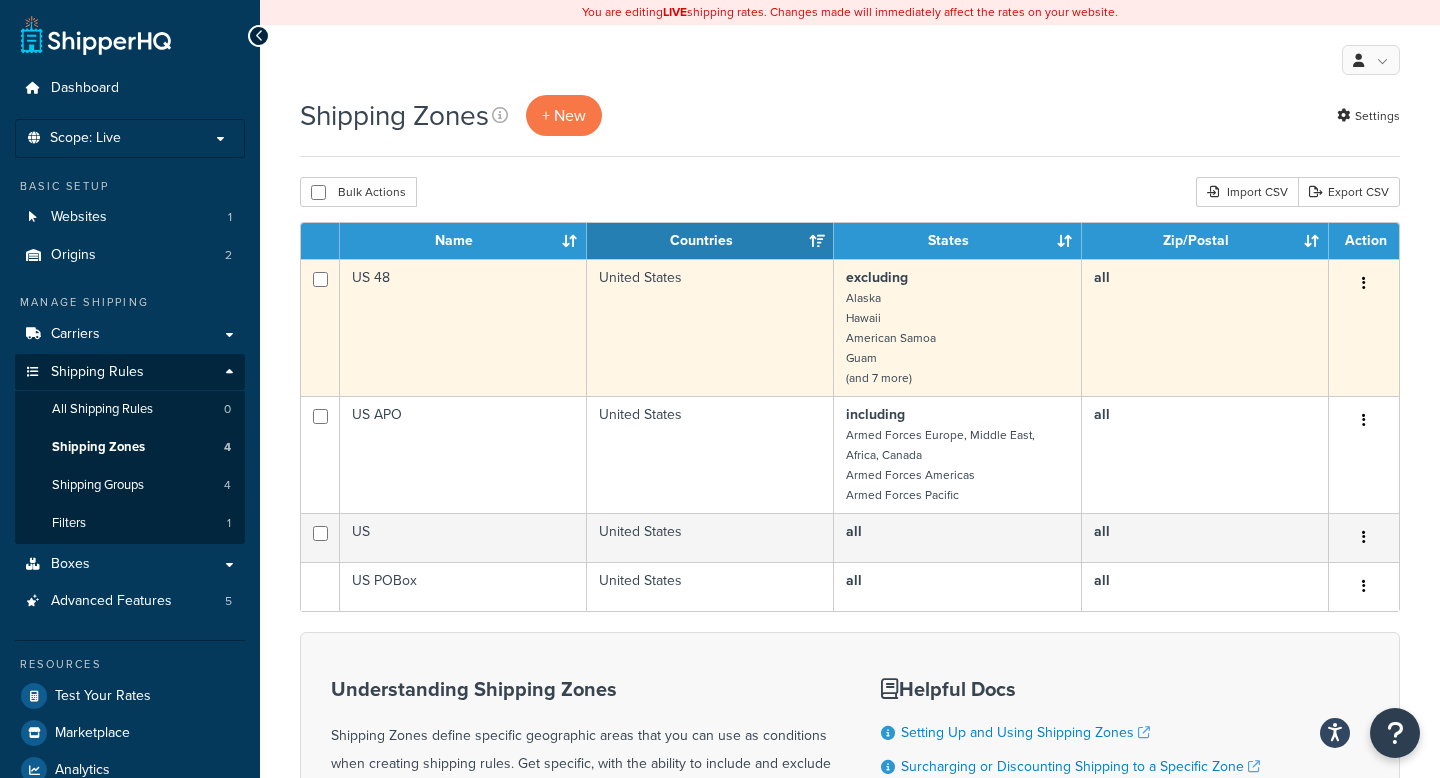 click at bounding box center (1364, 283) 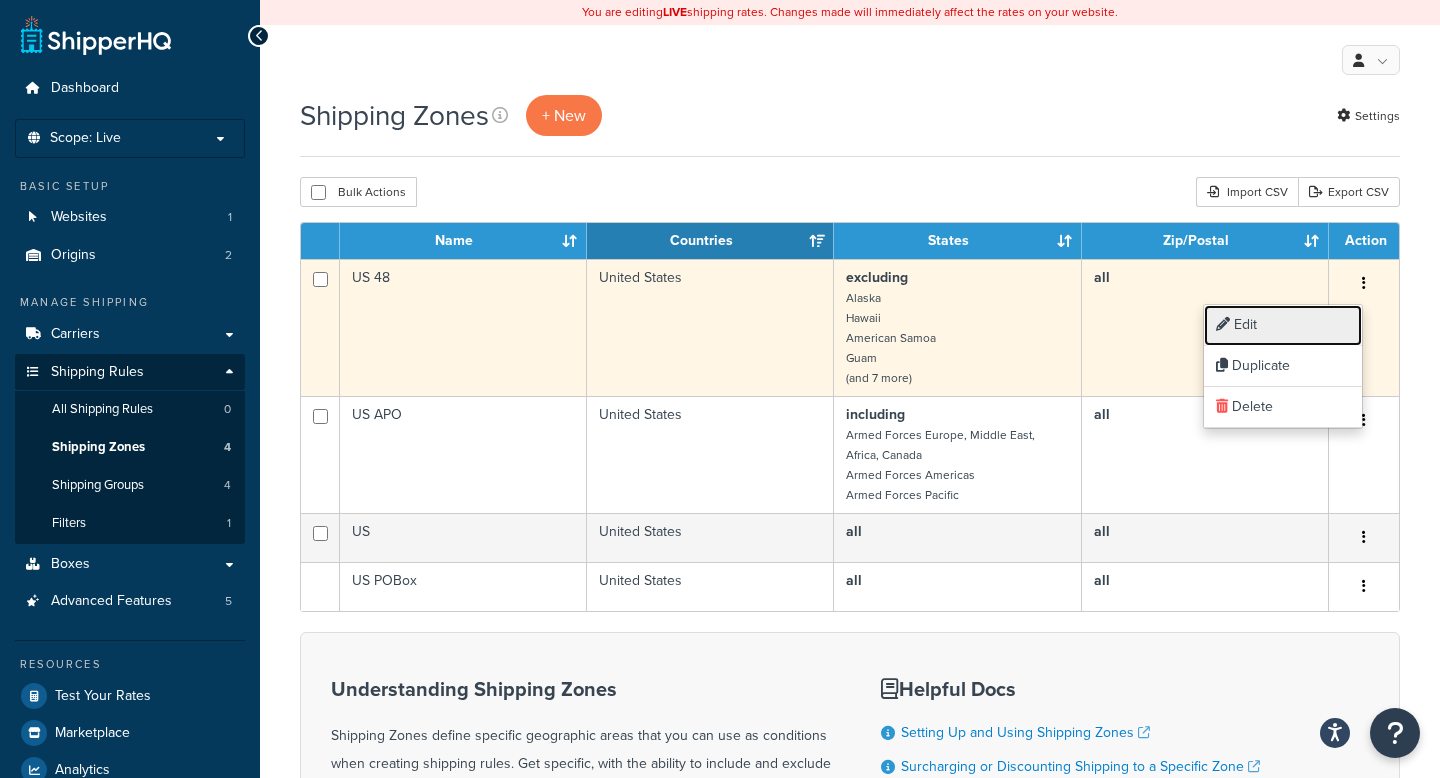 click on "Edit" at bounding box center (1283, 325) 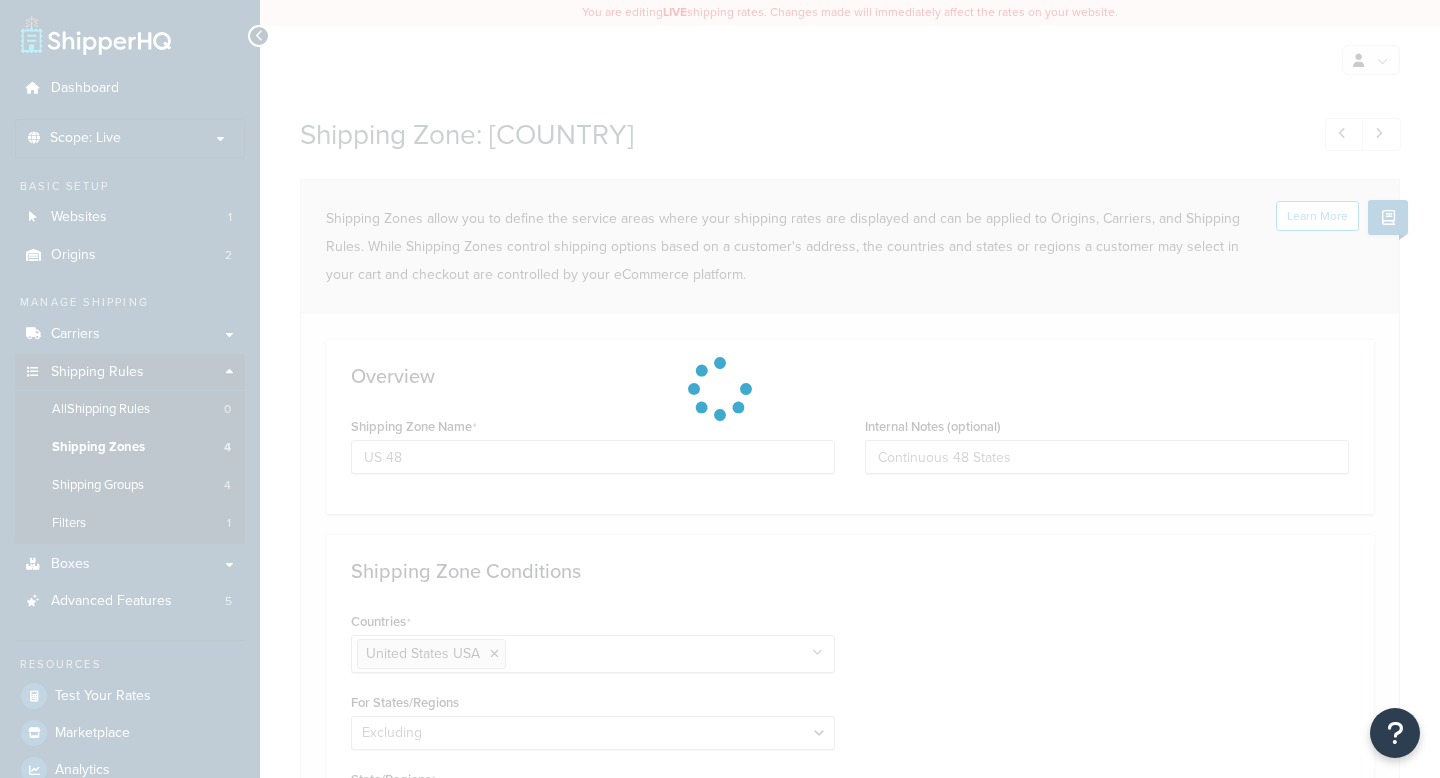 scroll, scrollTop: 0, scrollLeft: 0, axis: both 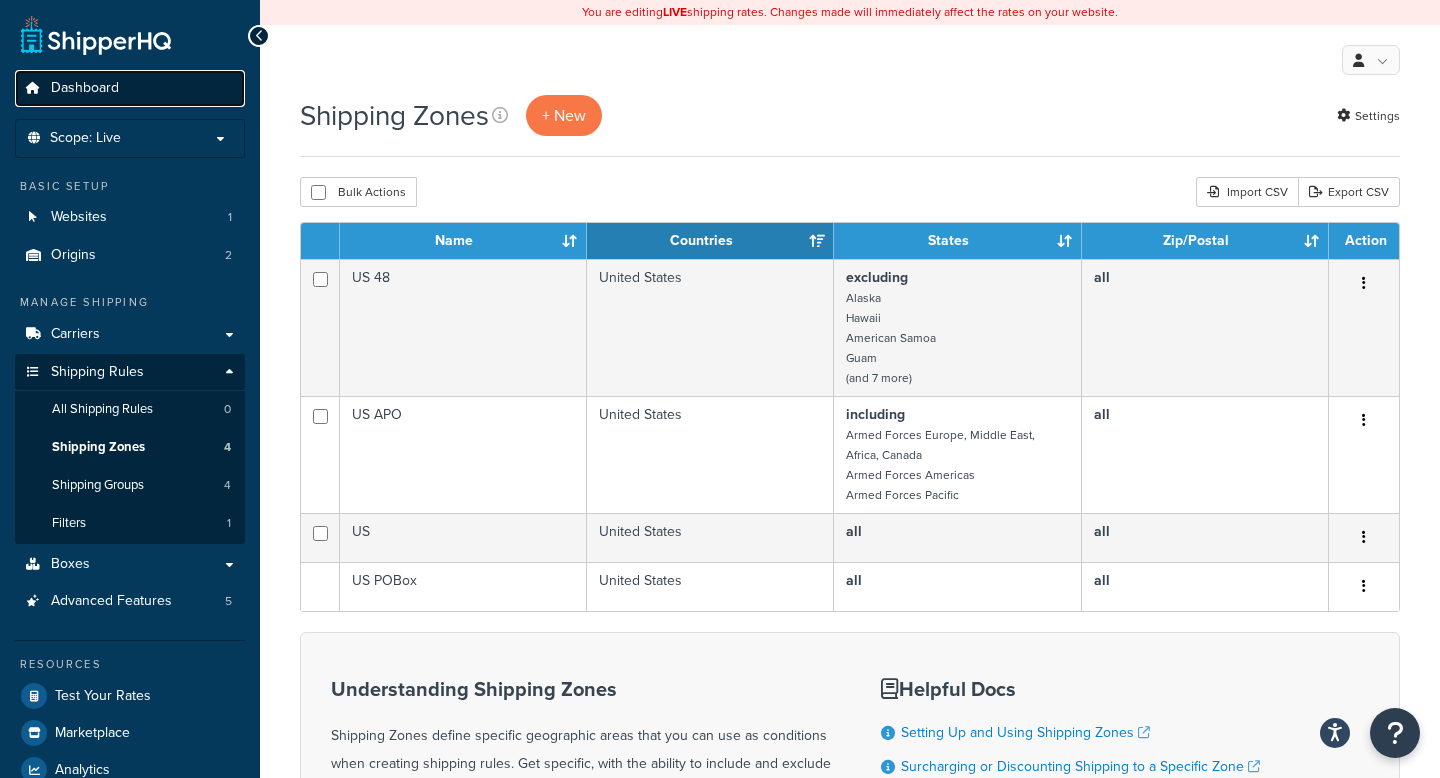 click on "Dashboard" at bounding box center (130, 88) 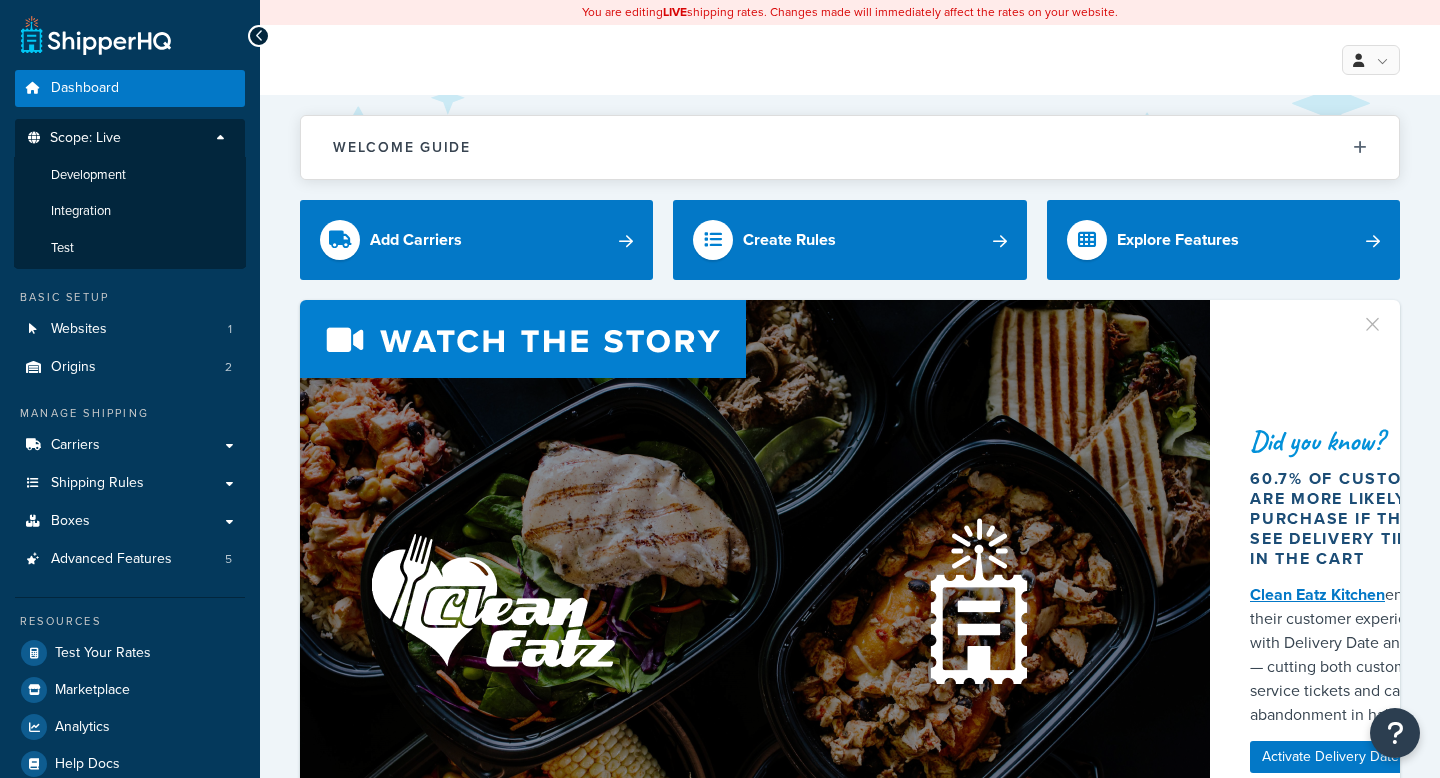 scroll, scrollTop: 0, scrollLeft: 0, axis: both 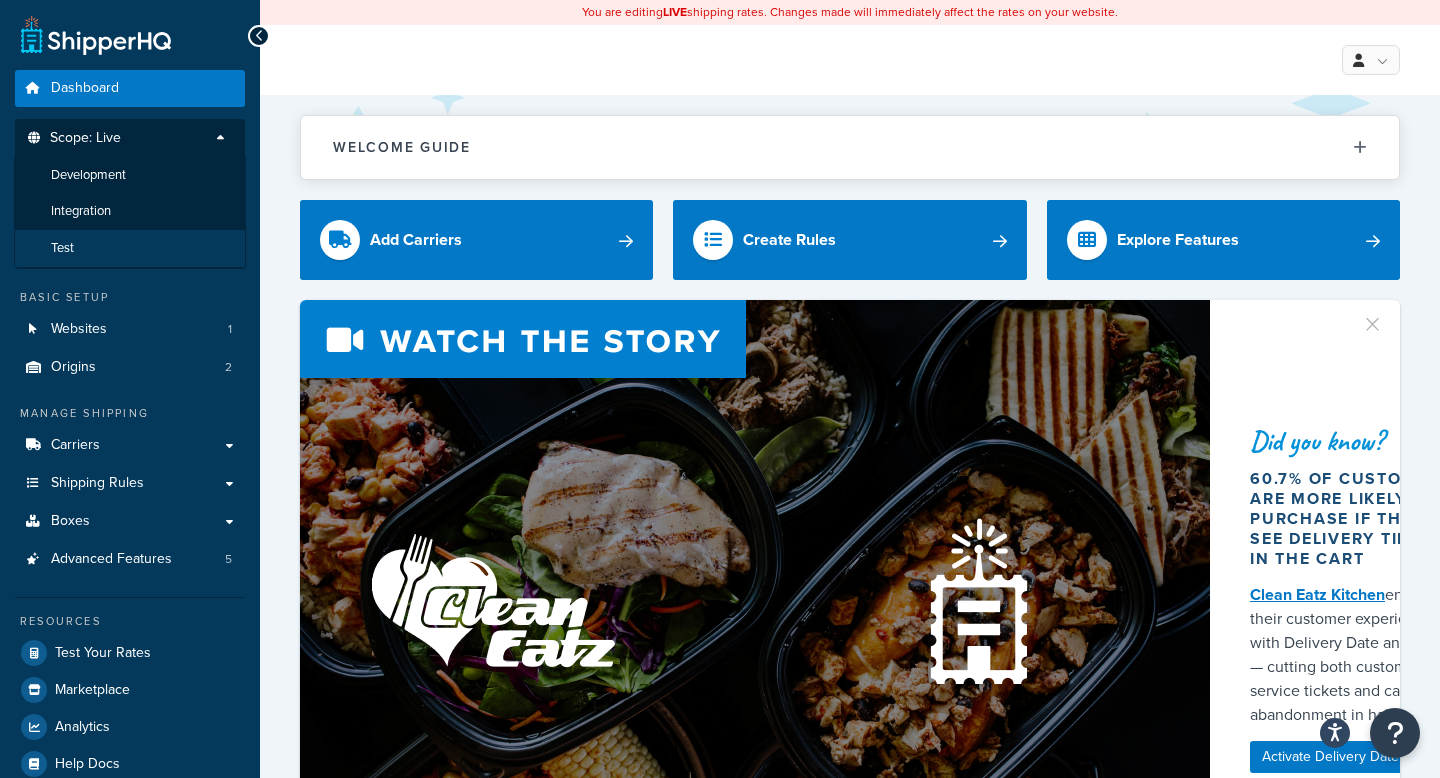 click on "Test" at bounding box center (130, 248) 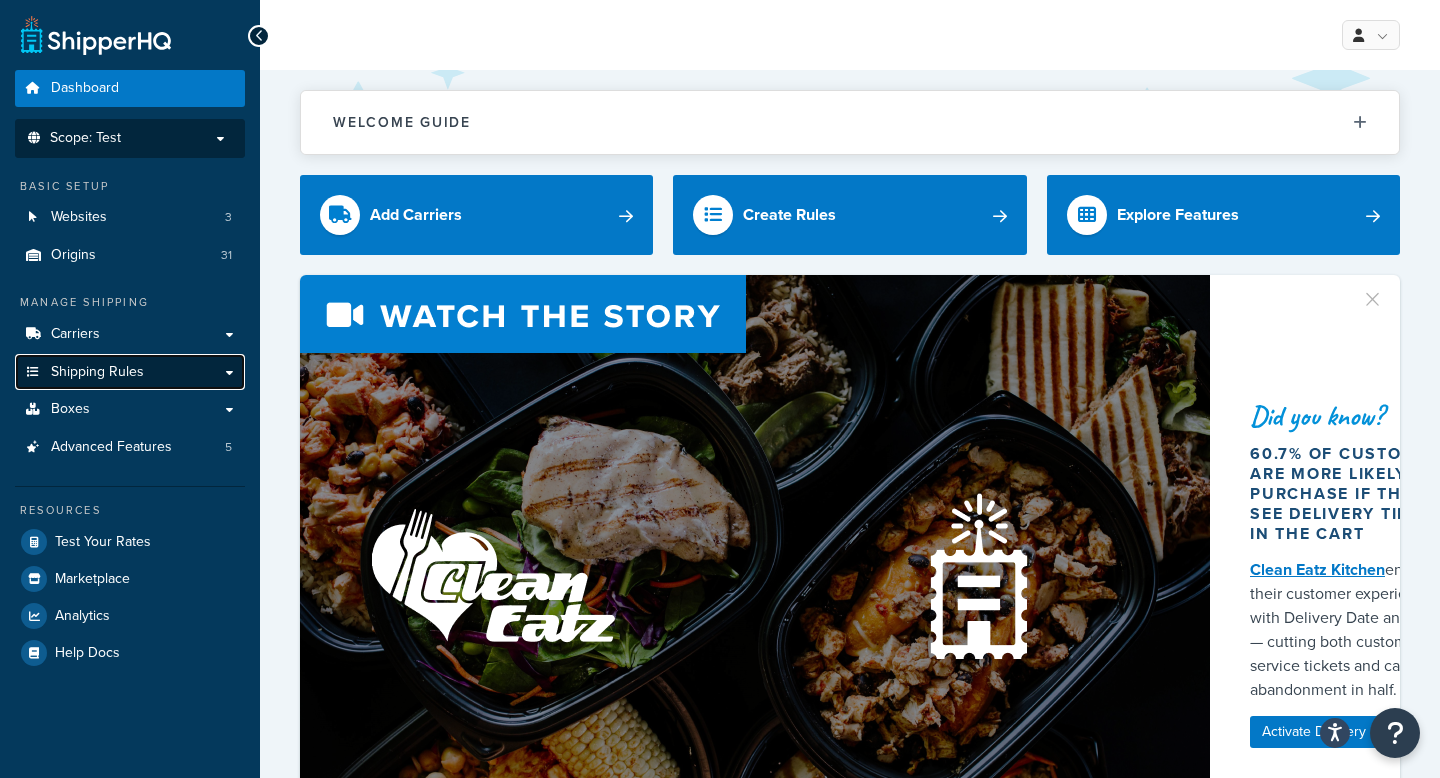 click on "Shipping Rules" at bounding box center [130, 372] 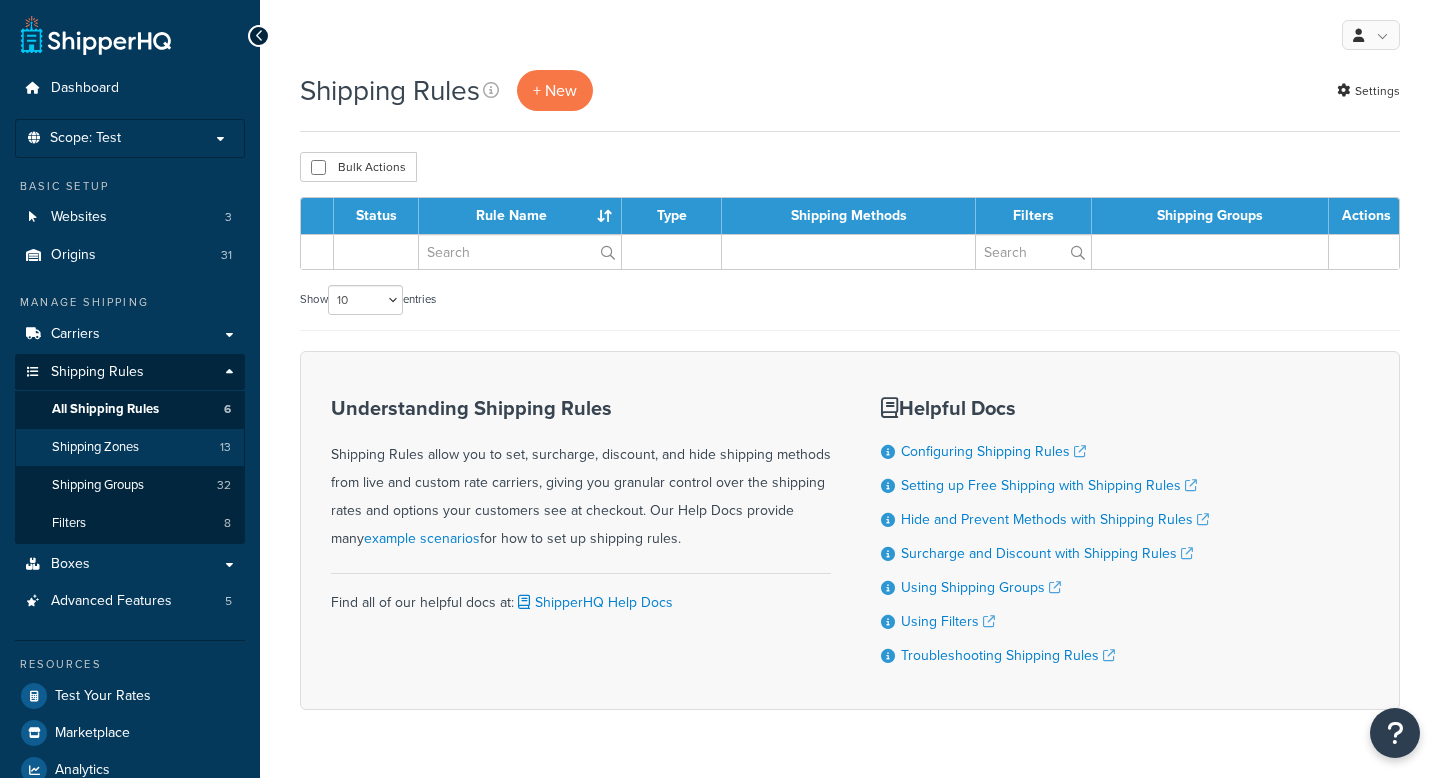 scroll, scrollTop: 0, scrollLeft: 0, axis: both 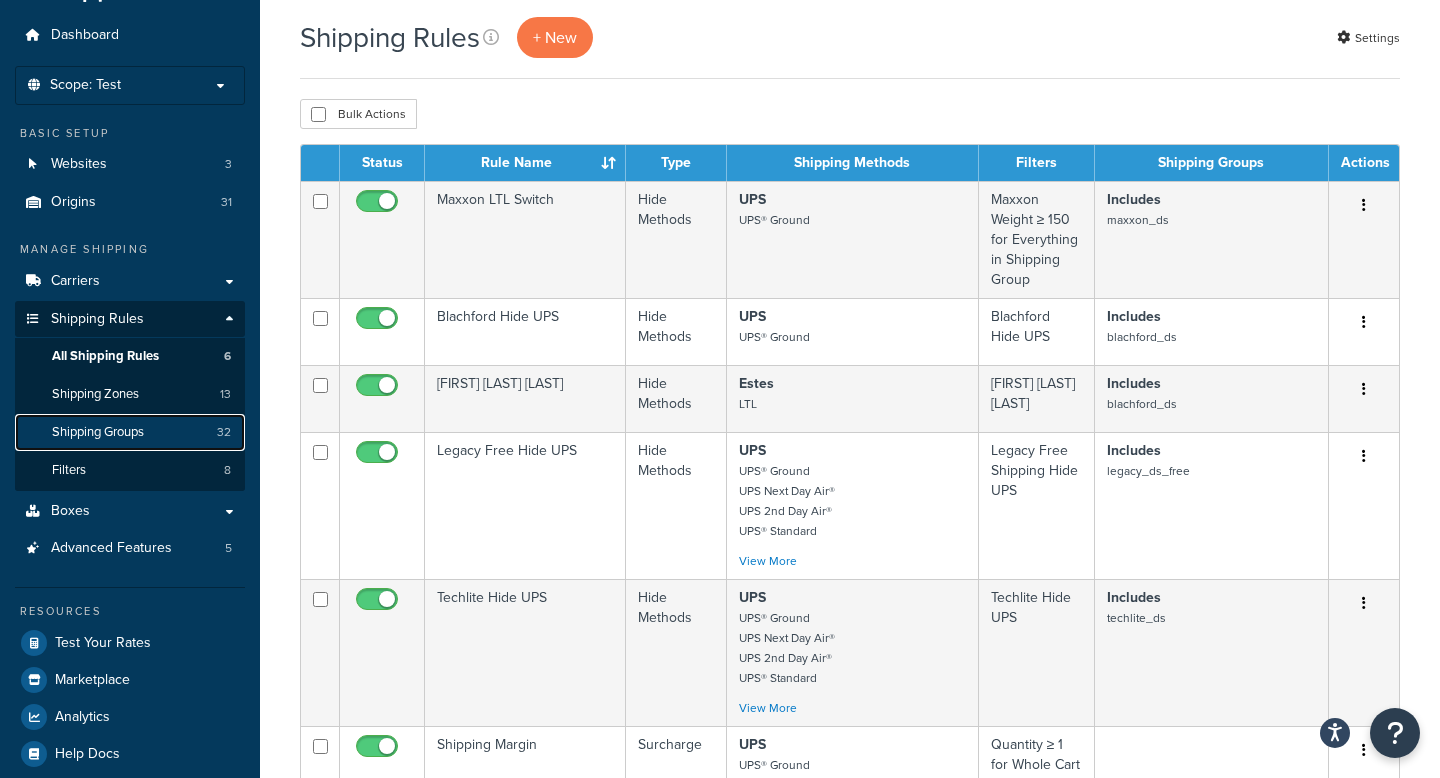 click on "Shipping Groups
32" at bounding box center (130, 432) 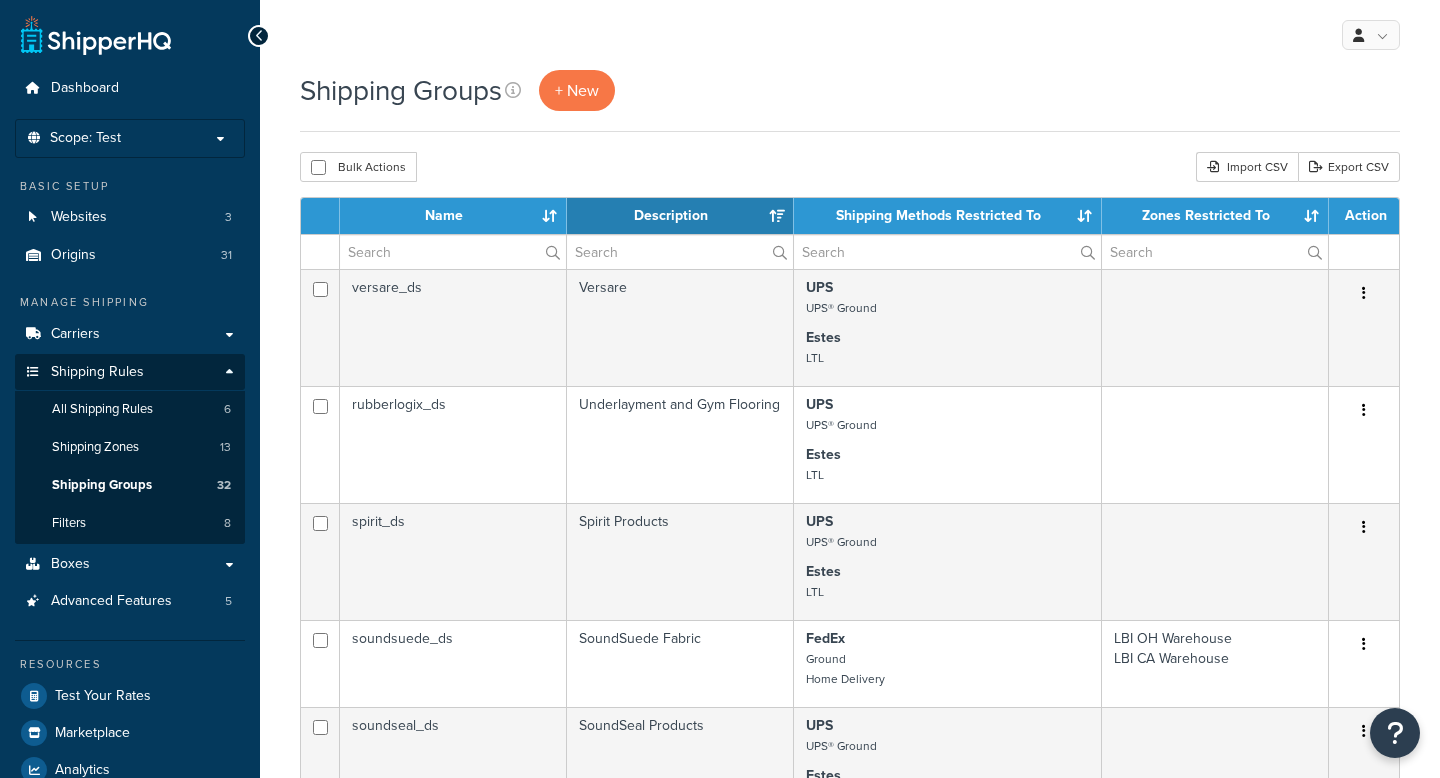 scroll, scrollTop: 0, scrollLeft: 0, axis: both 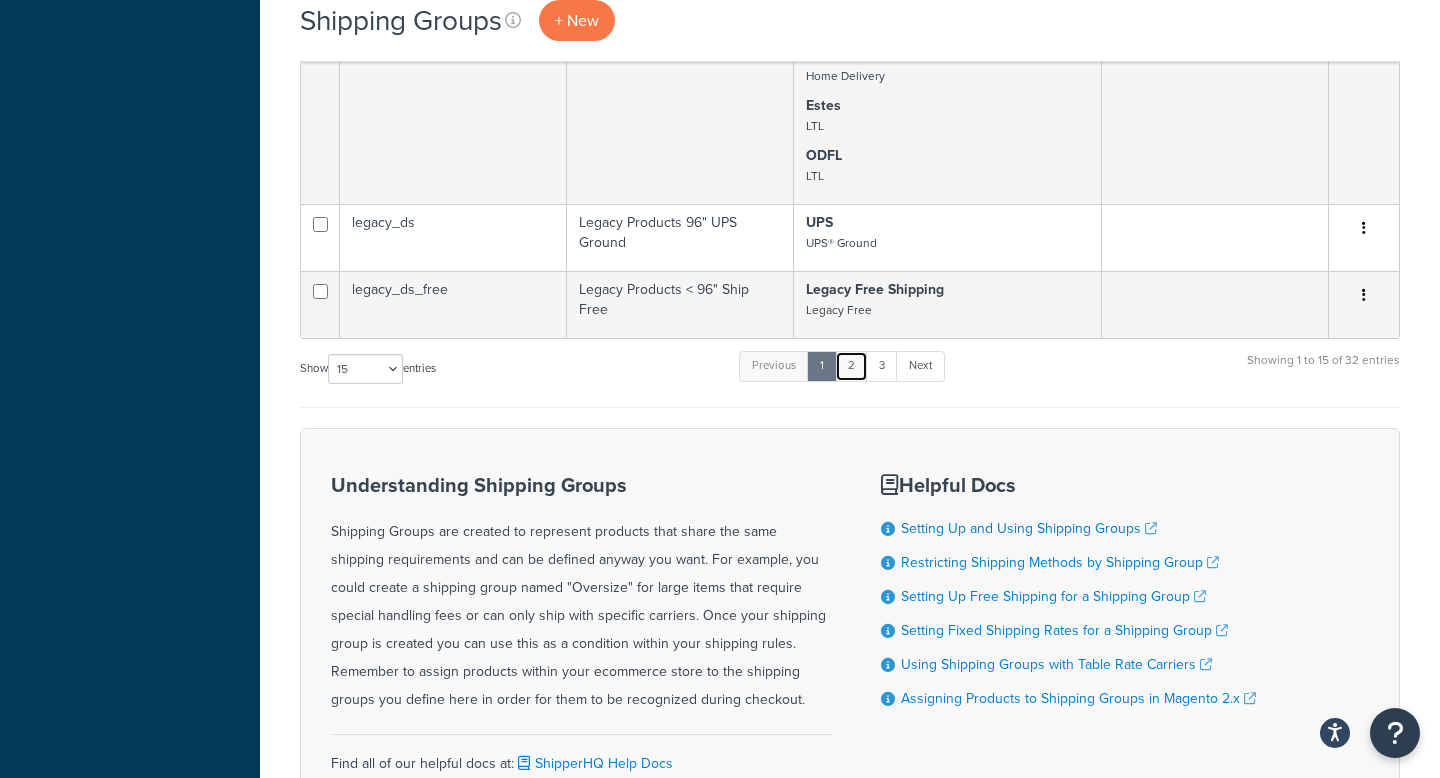 click on "2" at bounding box center (774, 366) 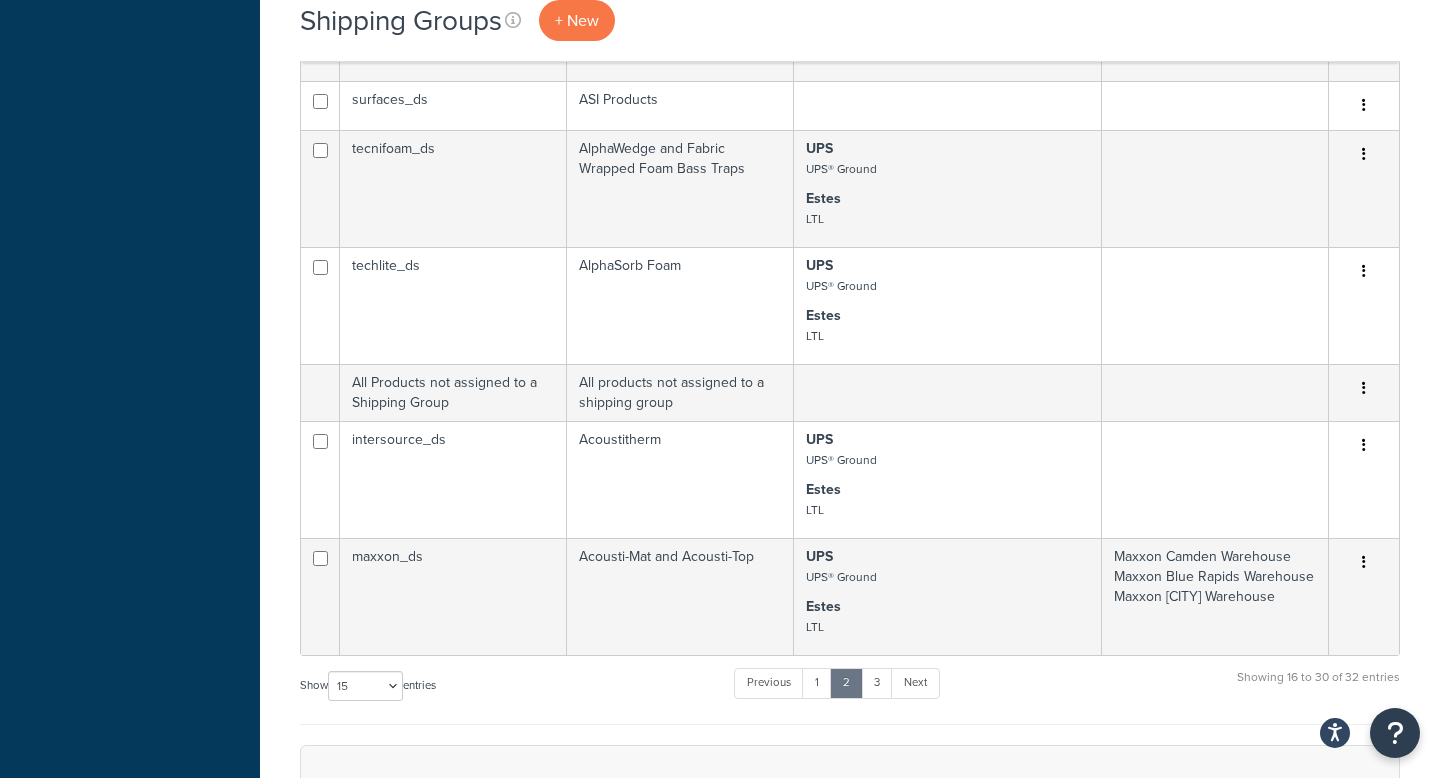 scroll, scrollTop: 910, scrollLeft: 0, axis: vertical 